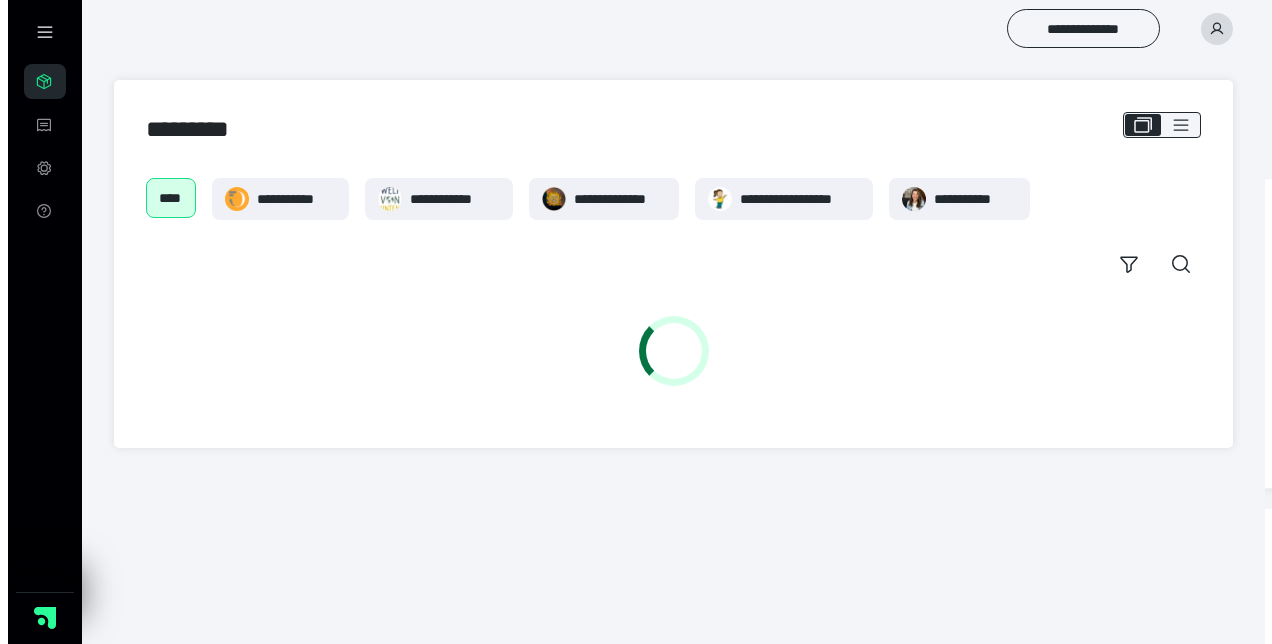 scroll, scrollTop: 0, scrollLeft: 0, axis: both 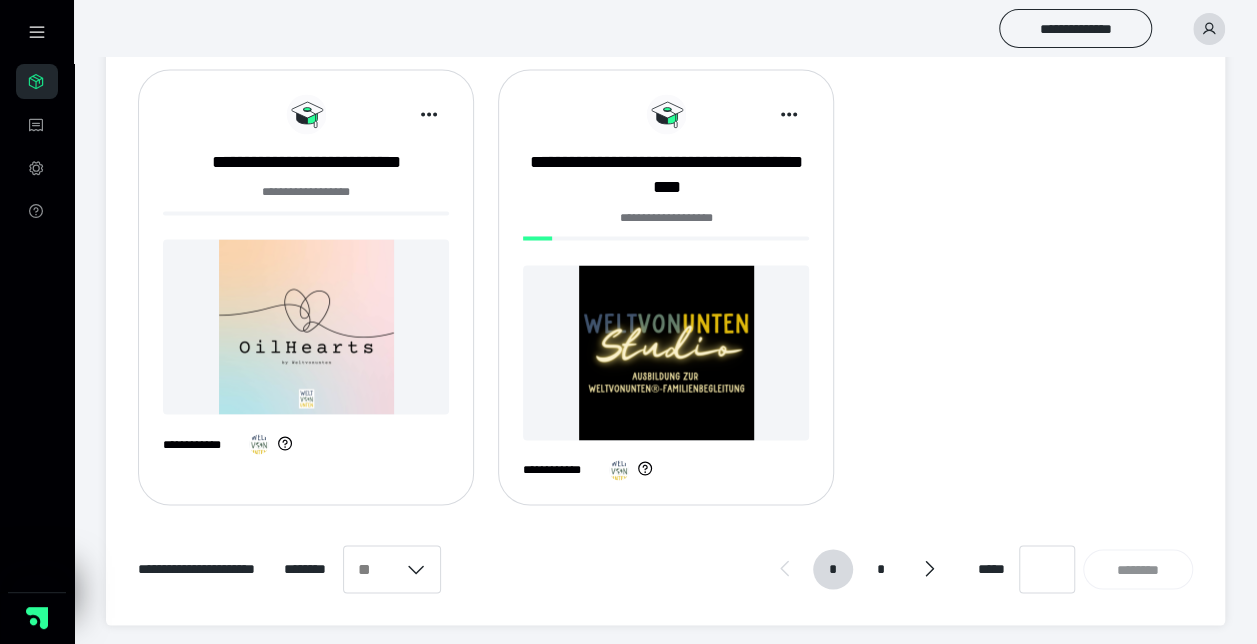 click at bounding box center (666, 352) 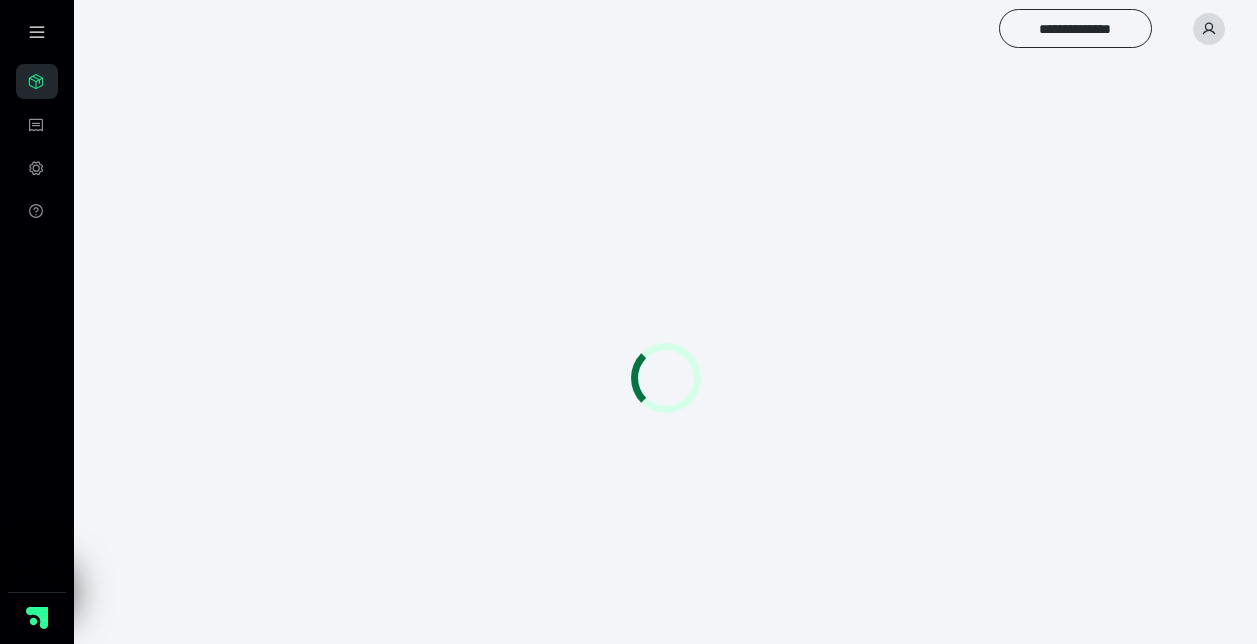 scroll, scrollTop: 0, scrollLeft: 0, axis: both 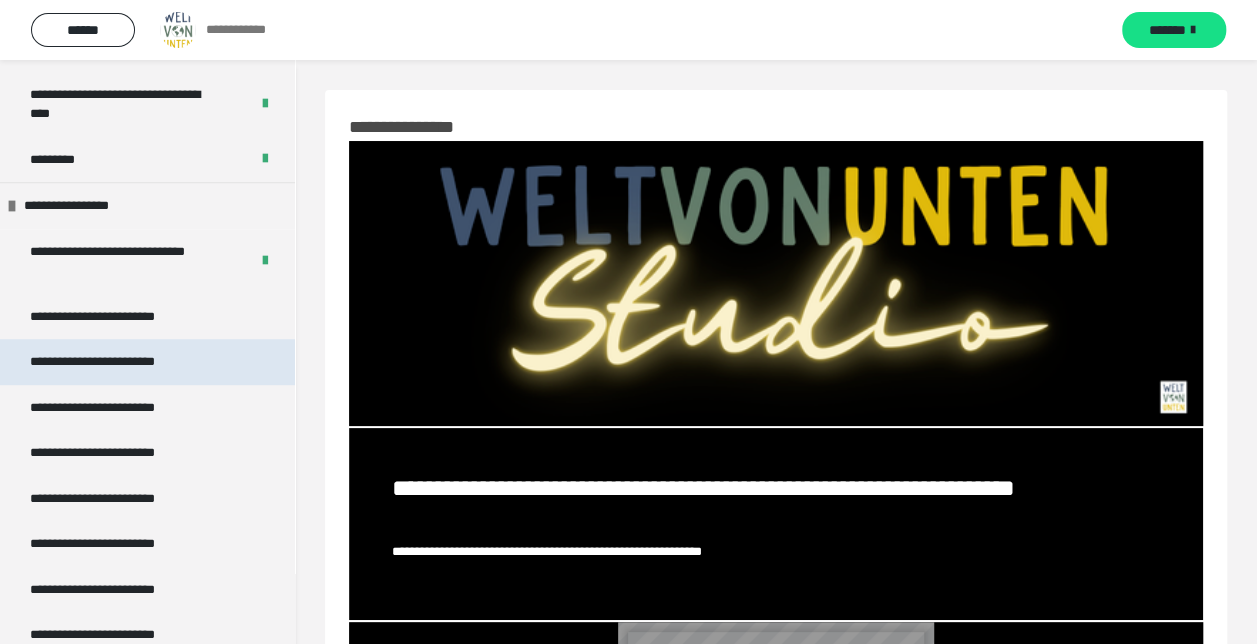 click on "**********" at bounding box center [108, 362] 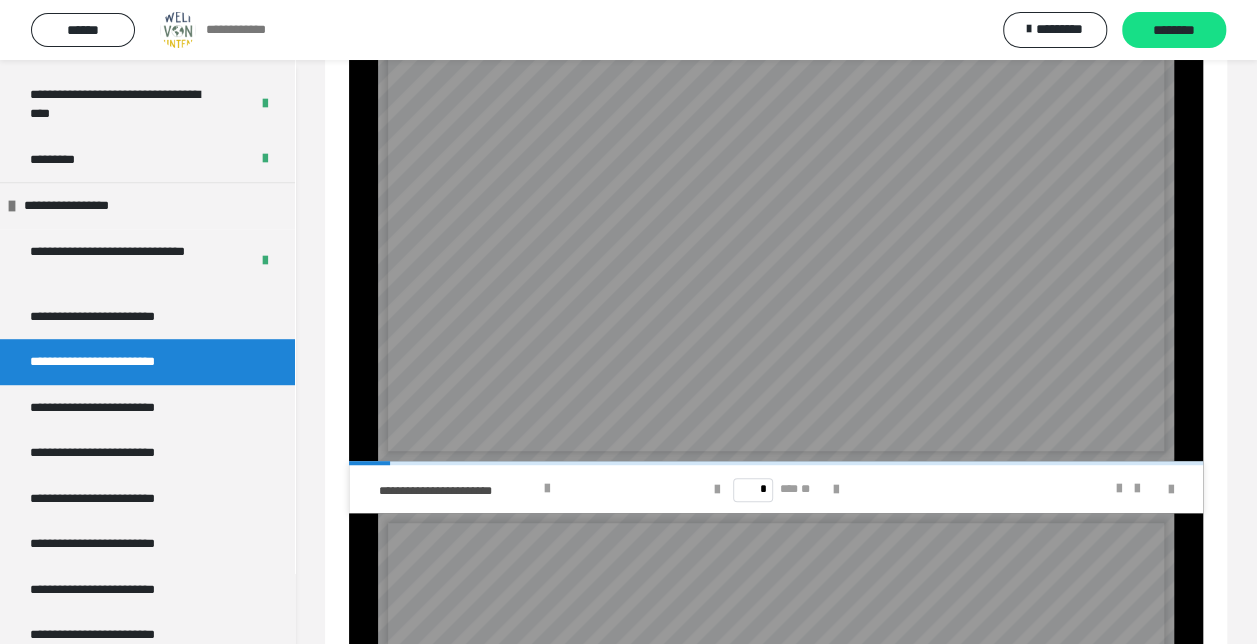 scroll, scrollTop: 402, scrollLeft: 0, axis: vertical 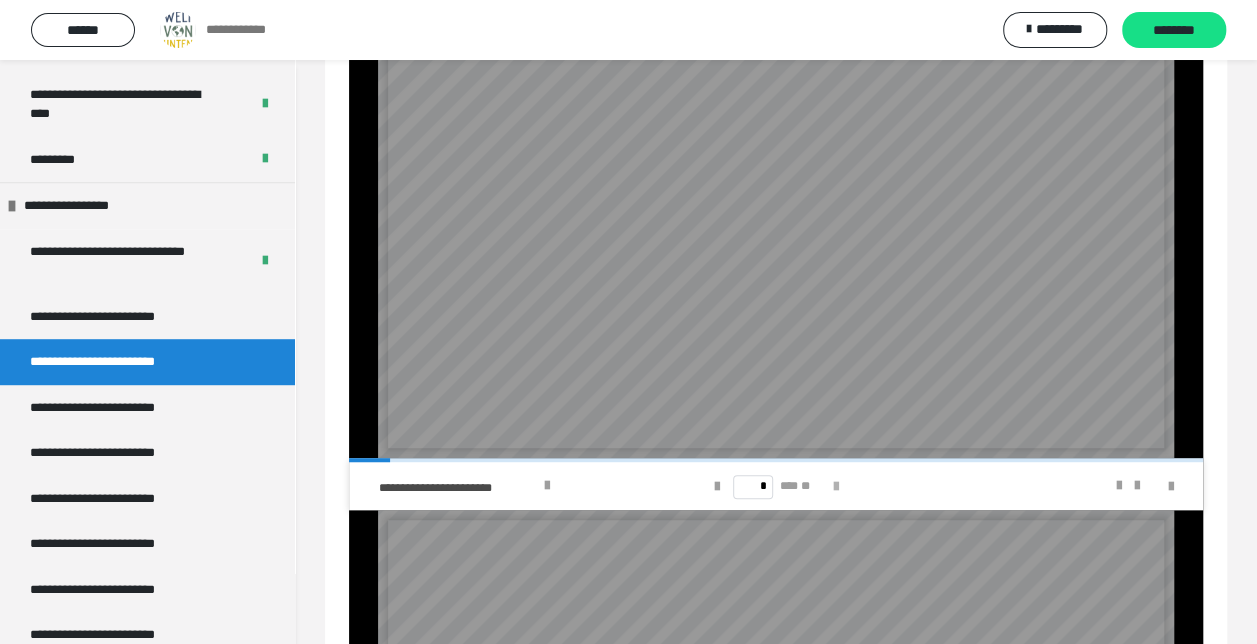 click at bounding box center [835, 487] 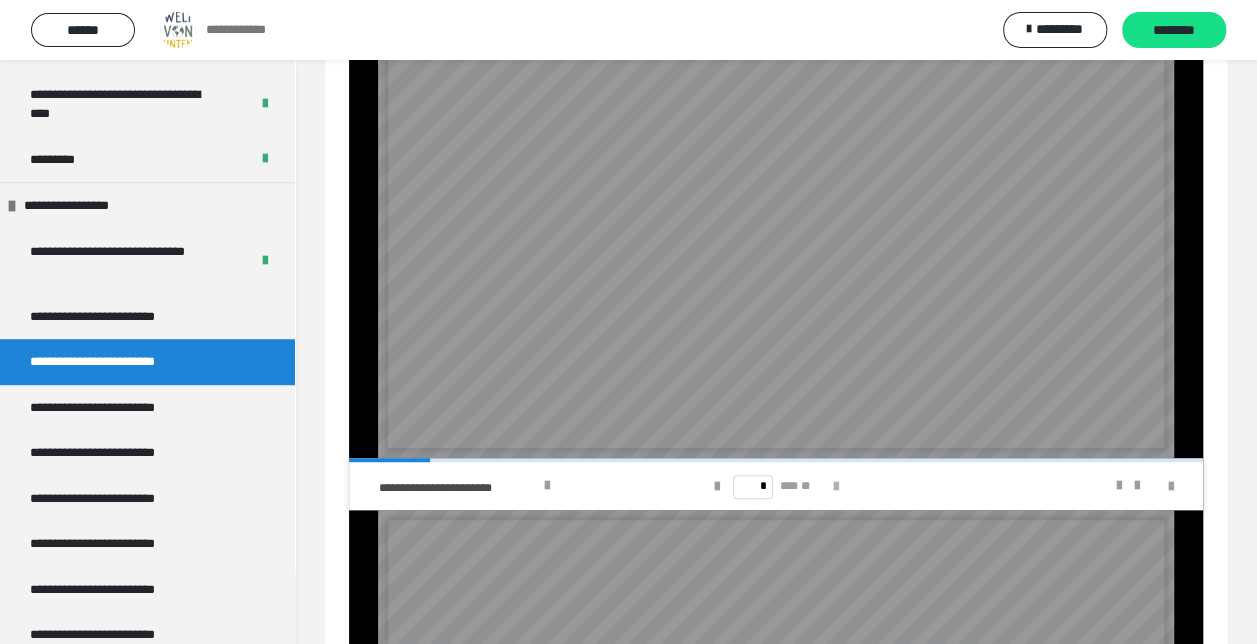 click at bounding box center (835, 487) 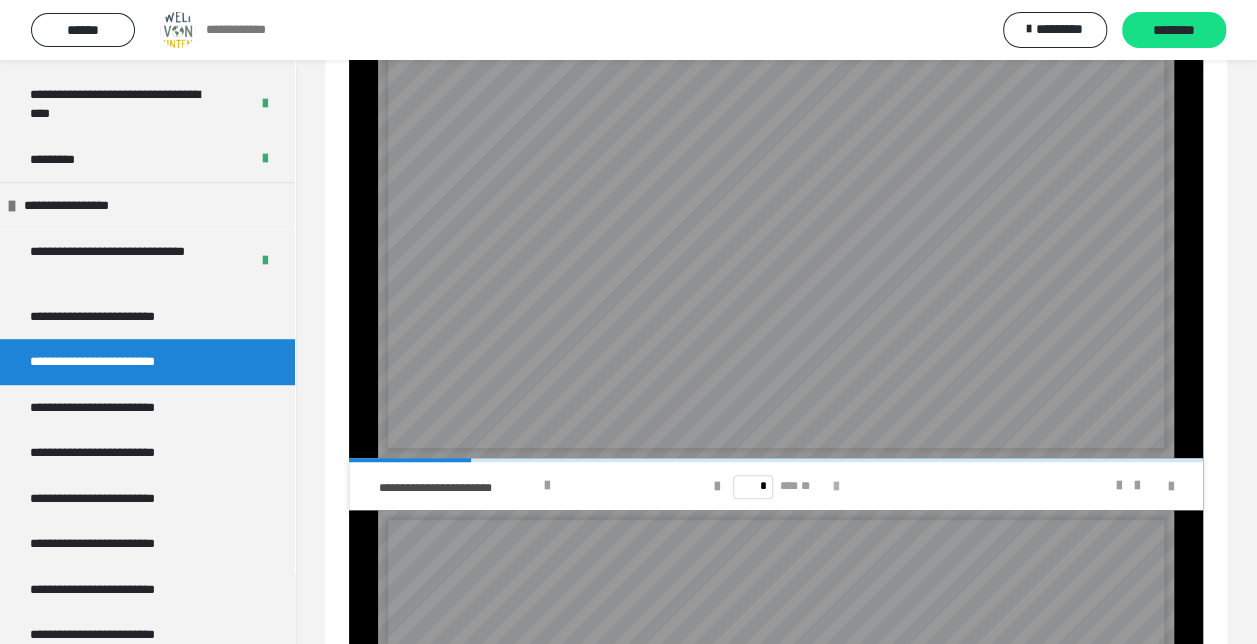 click at bounding box center (835, 487) 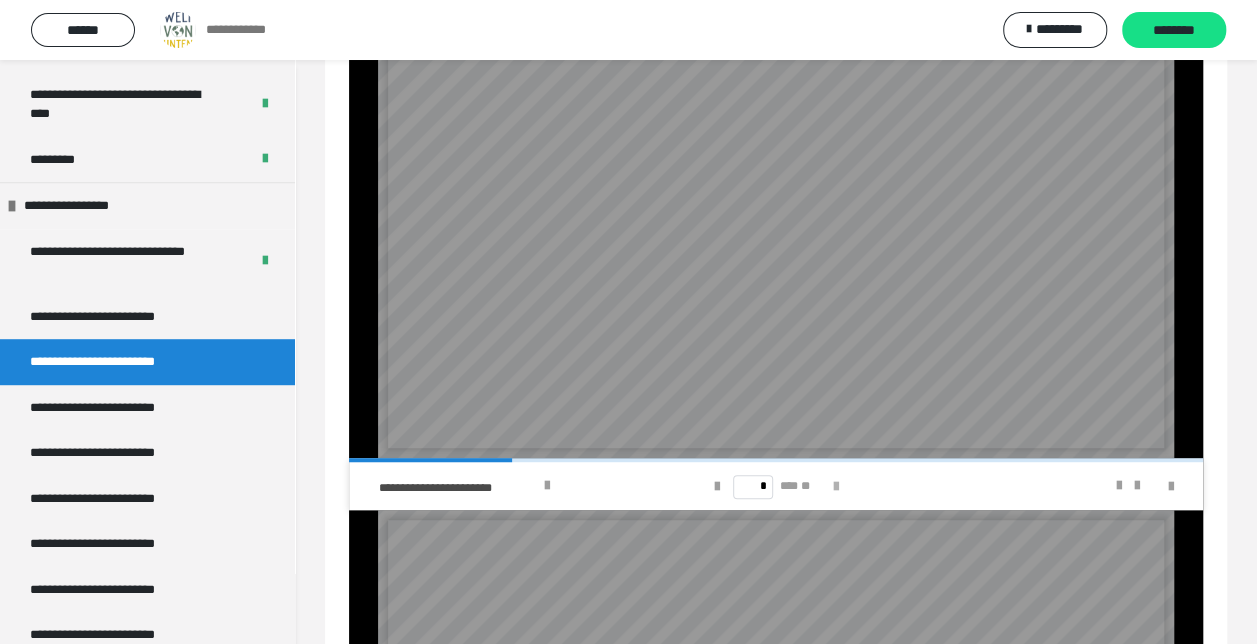 click at bounding box center (835, 487) 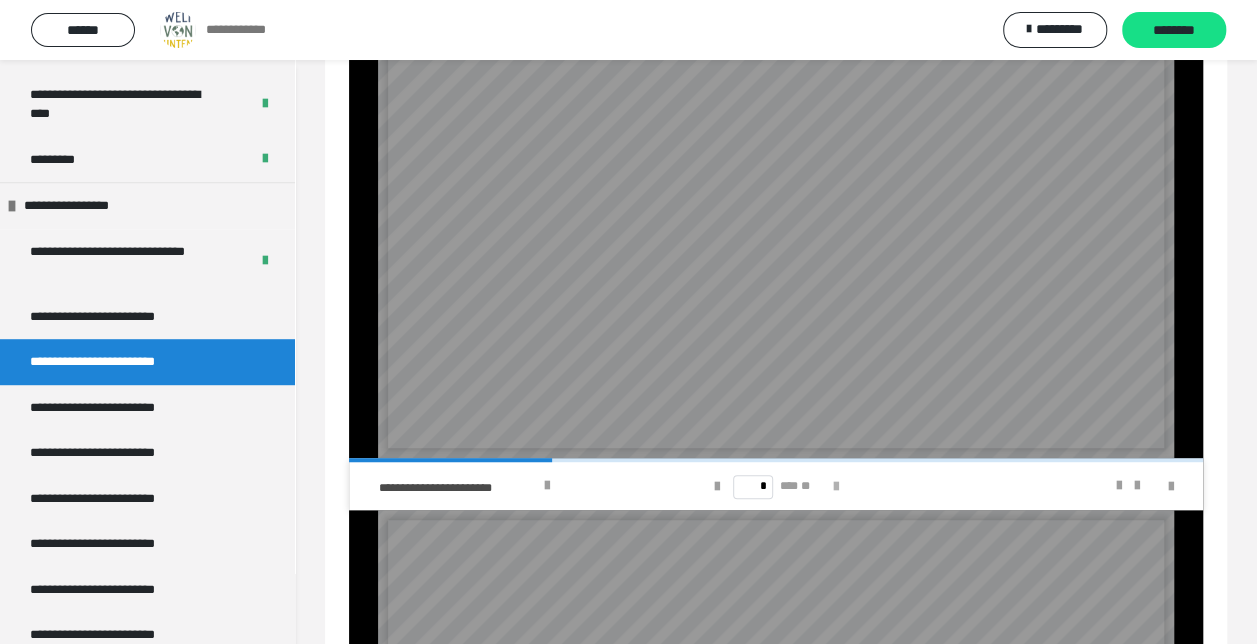 click at bounding box center [835, 487] 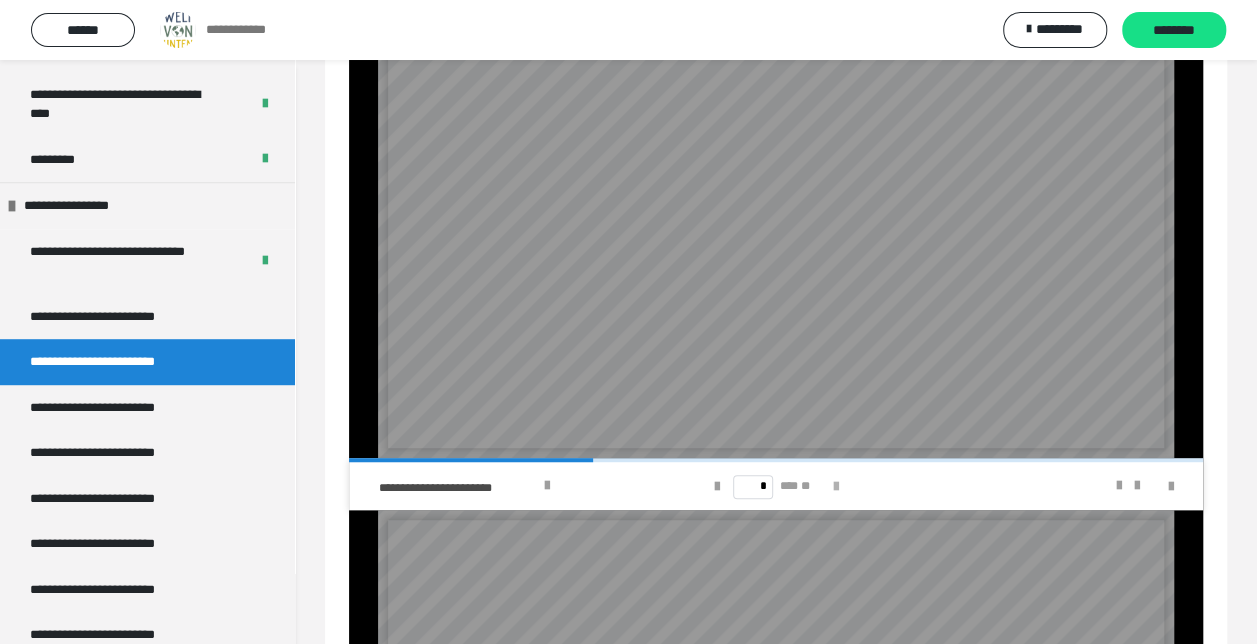 click at bounding box center (835, 487) 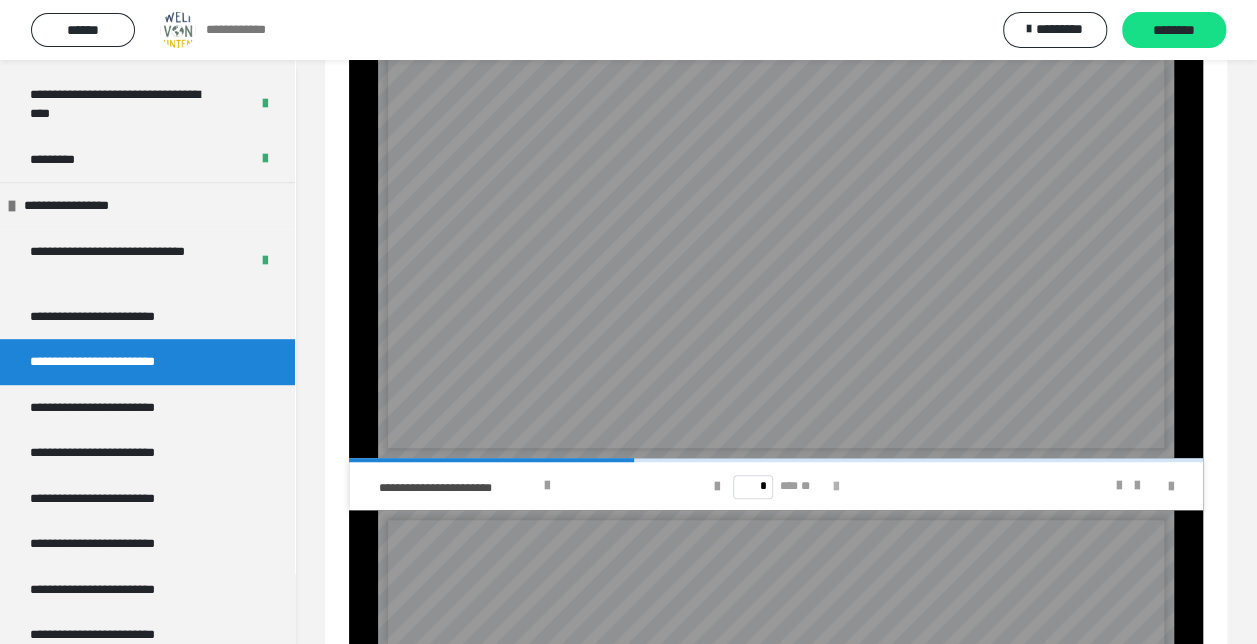 click at bounding box center (835, 487) 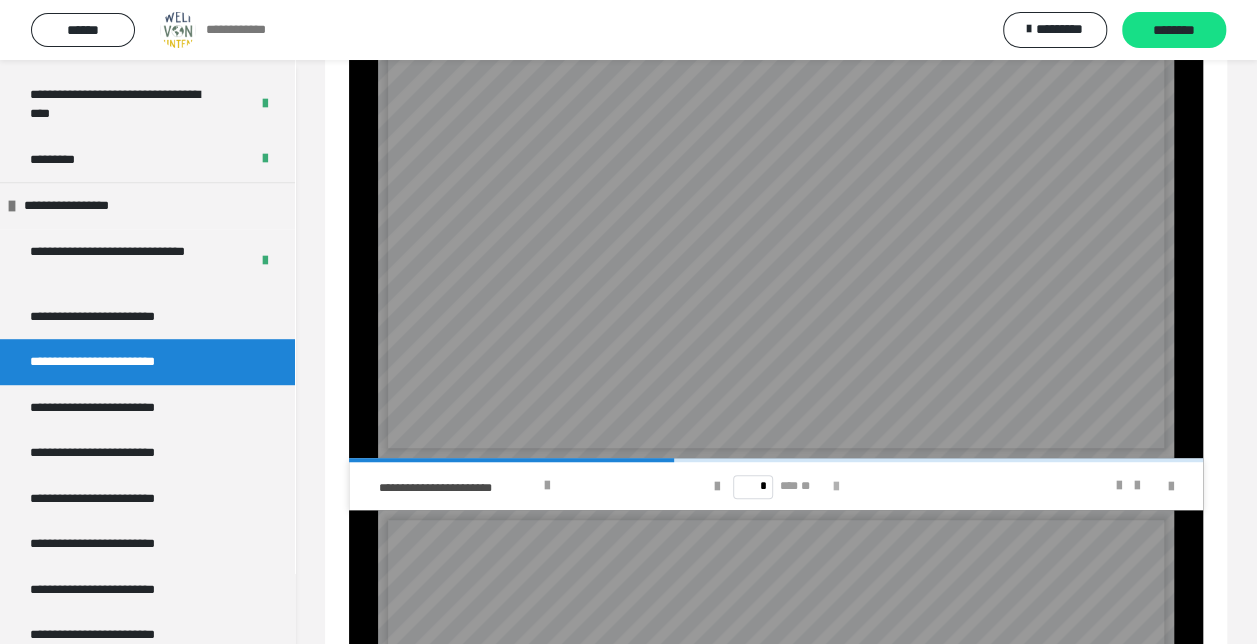click at bounding box center (835, 487) 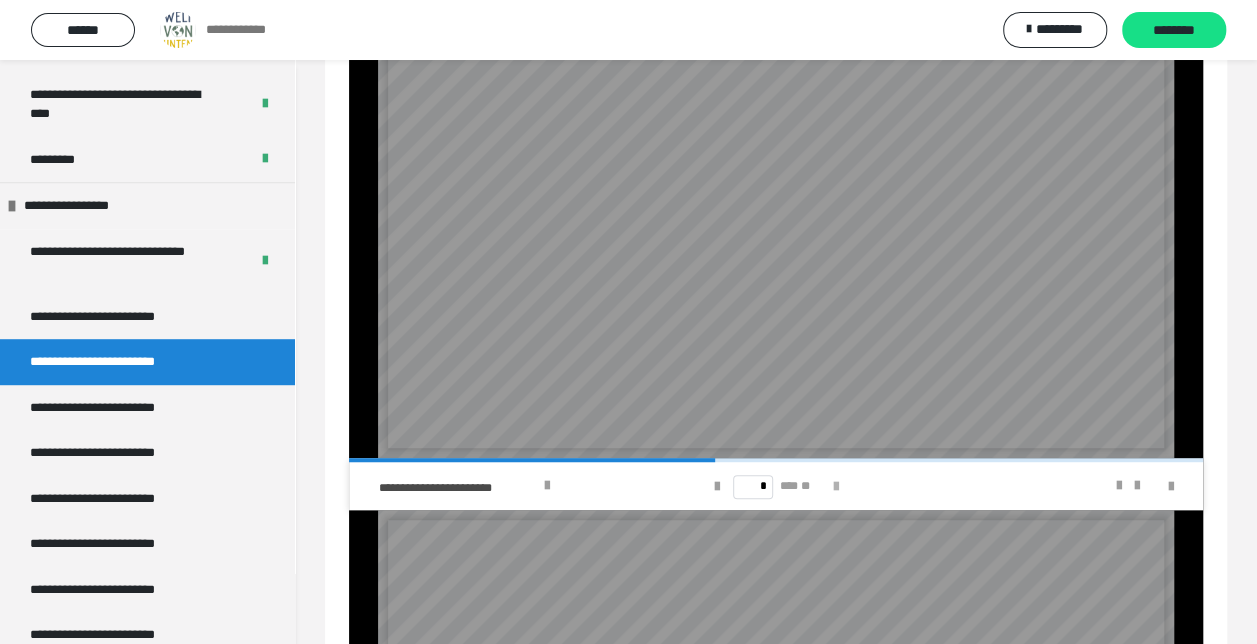 click at bounding box center (835, 487) 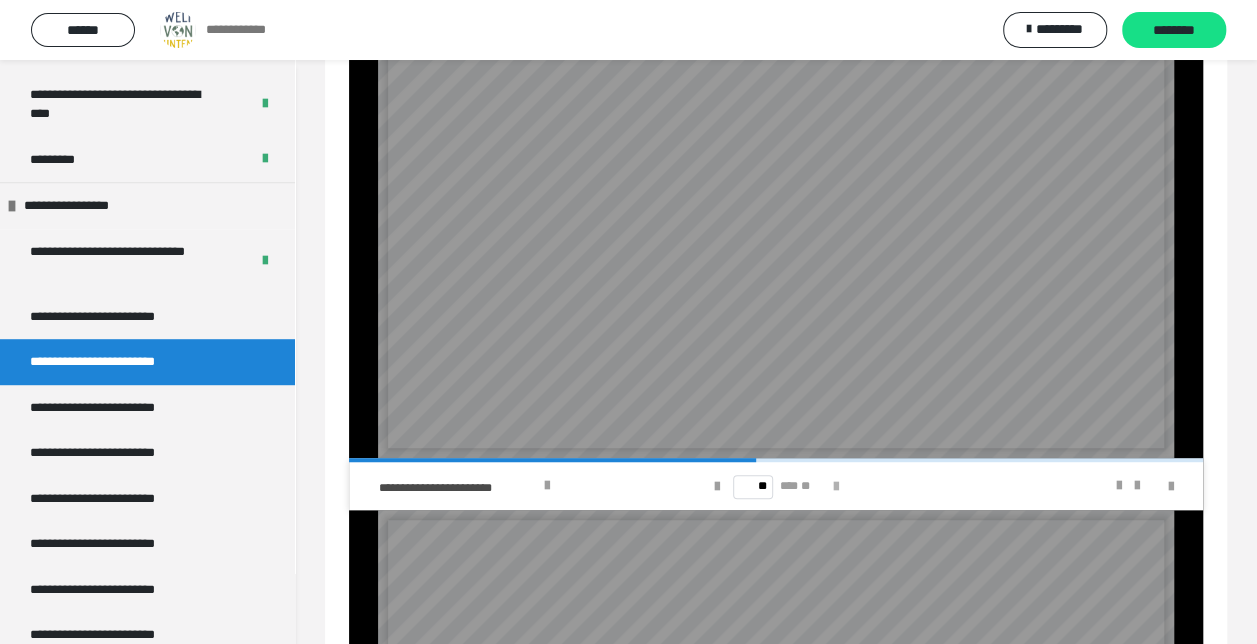 click at bounding box center (835, 487) 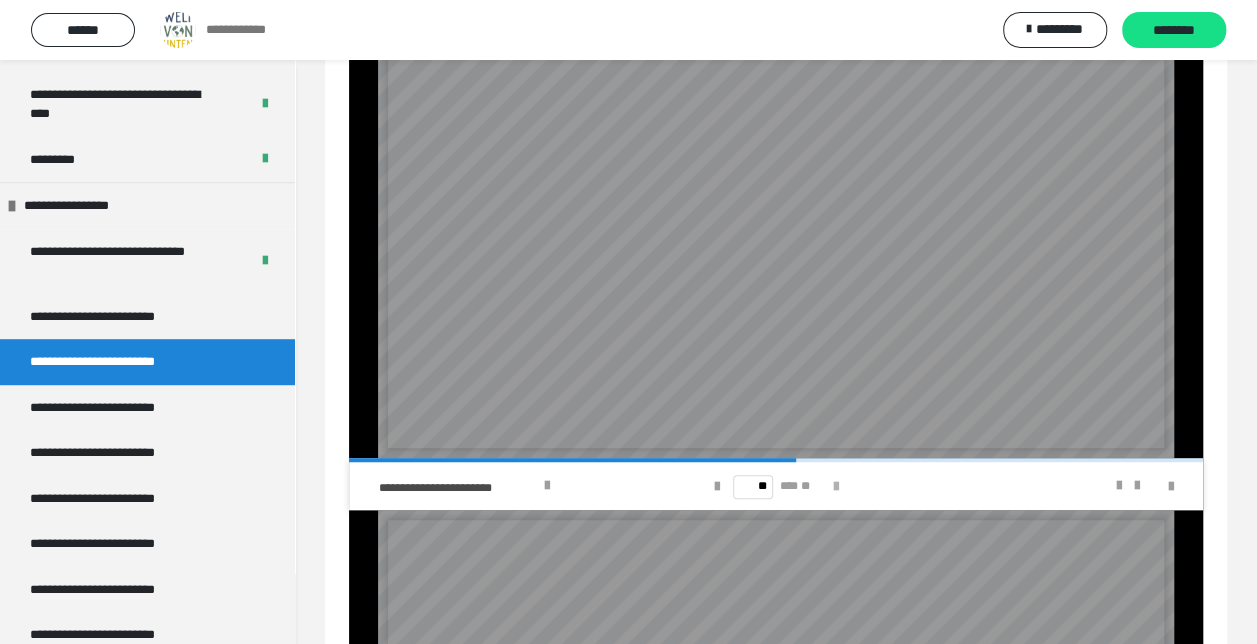 click at bounding box center [835, 487] 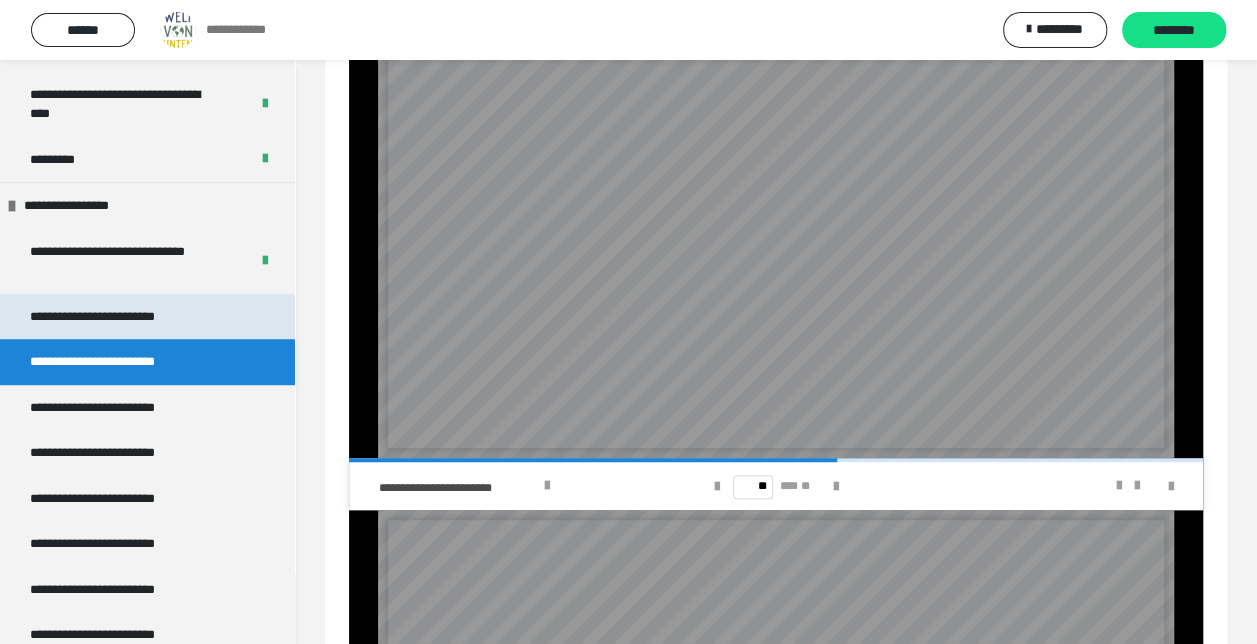 click on "**********" at bounding box center [108, 317] 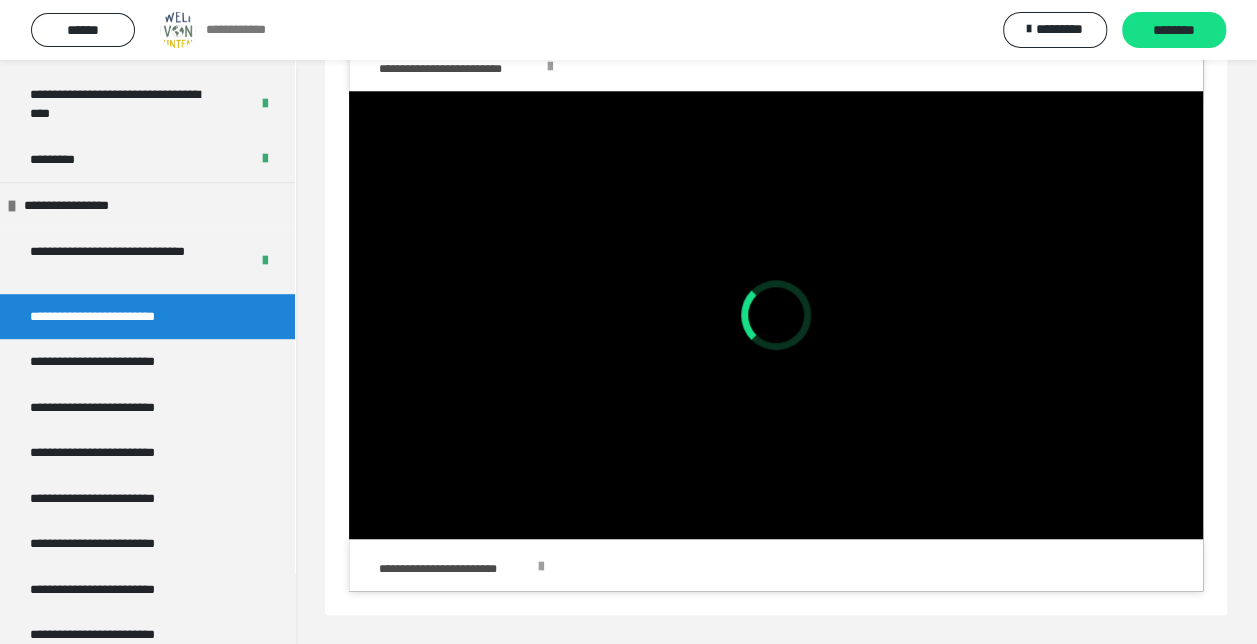 scroll, scrollTop: 555, scrollLeft: 0, axis: vertical 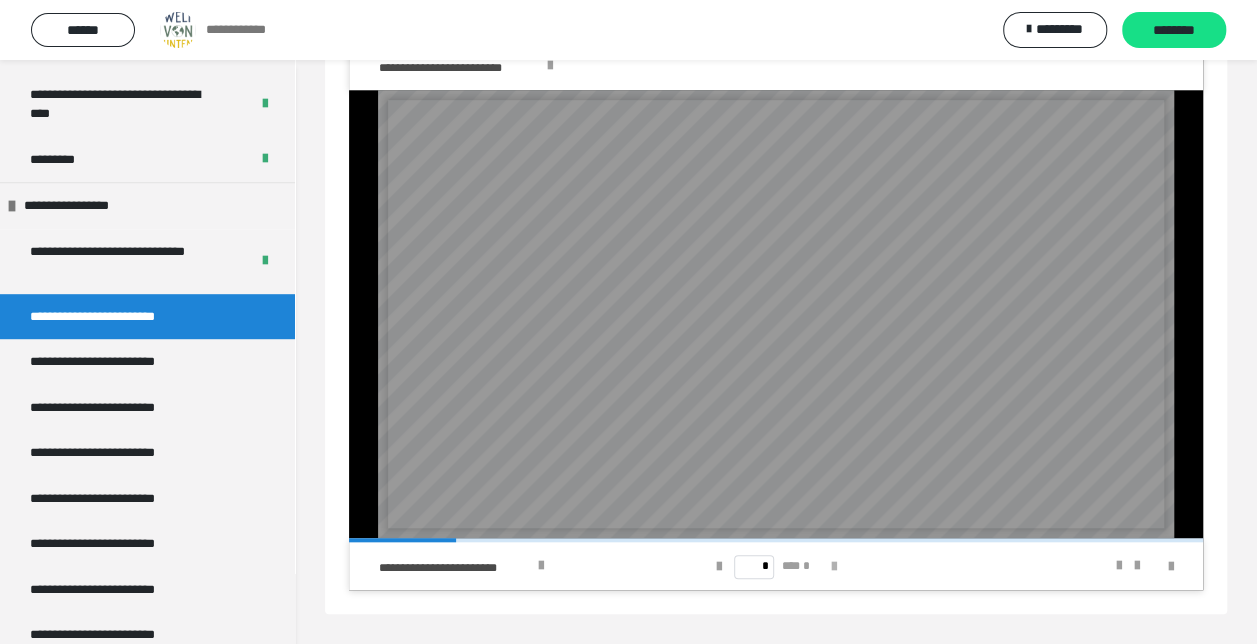 click at bounding box center (834, 567) 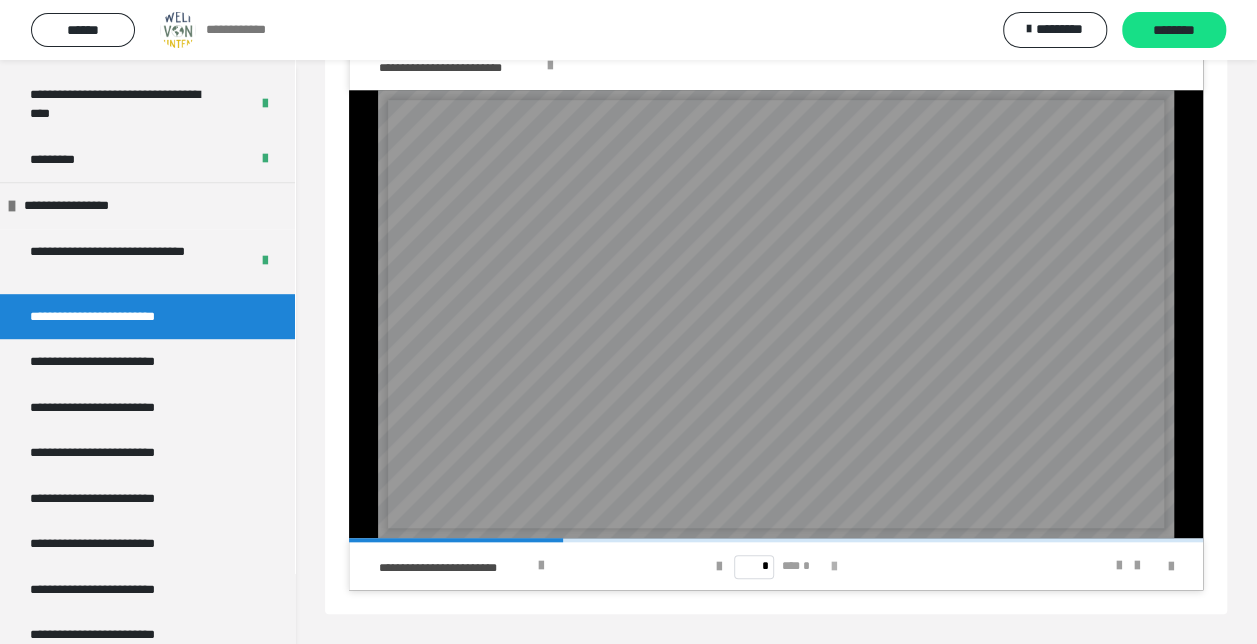 click at bounding box center [834, 567] 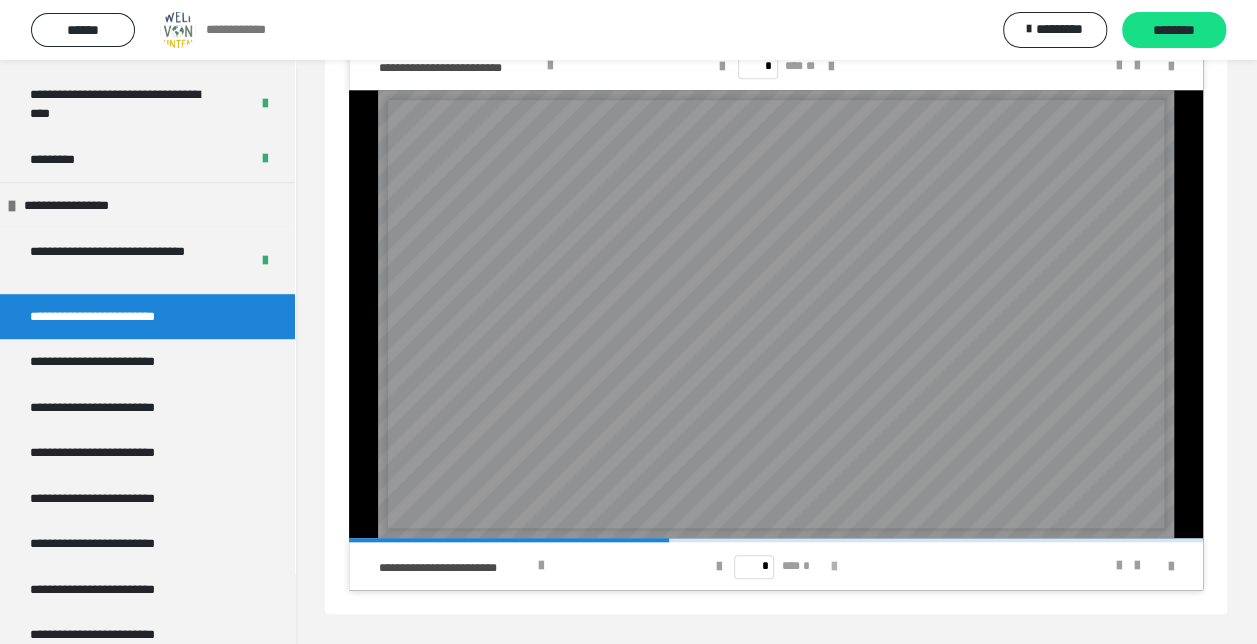click at bounding box center [834, 567] 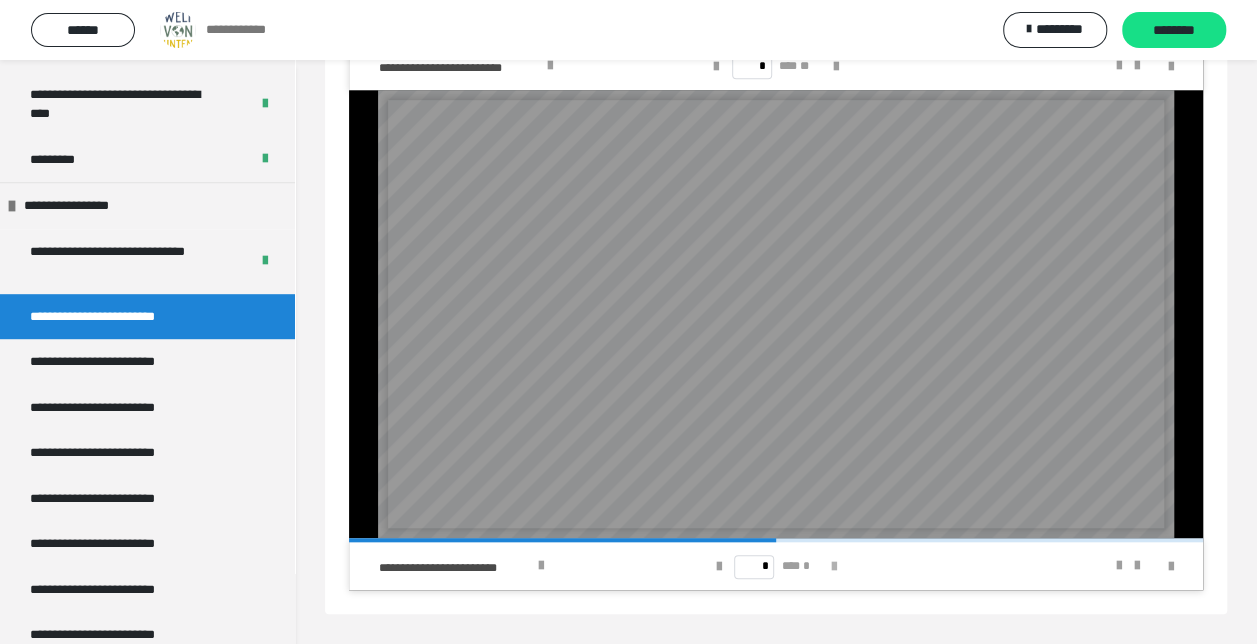 click at bounding box center (834, 567) 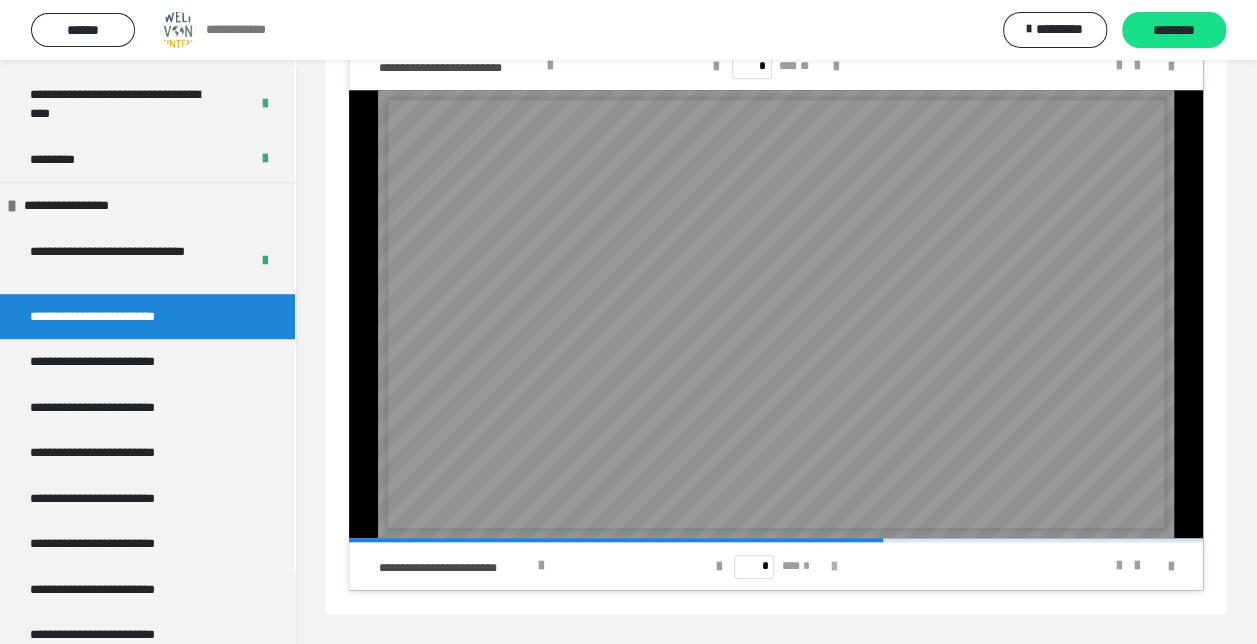 click at bounding box center [834, 567] 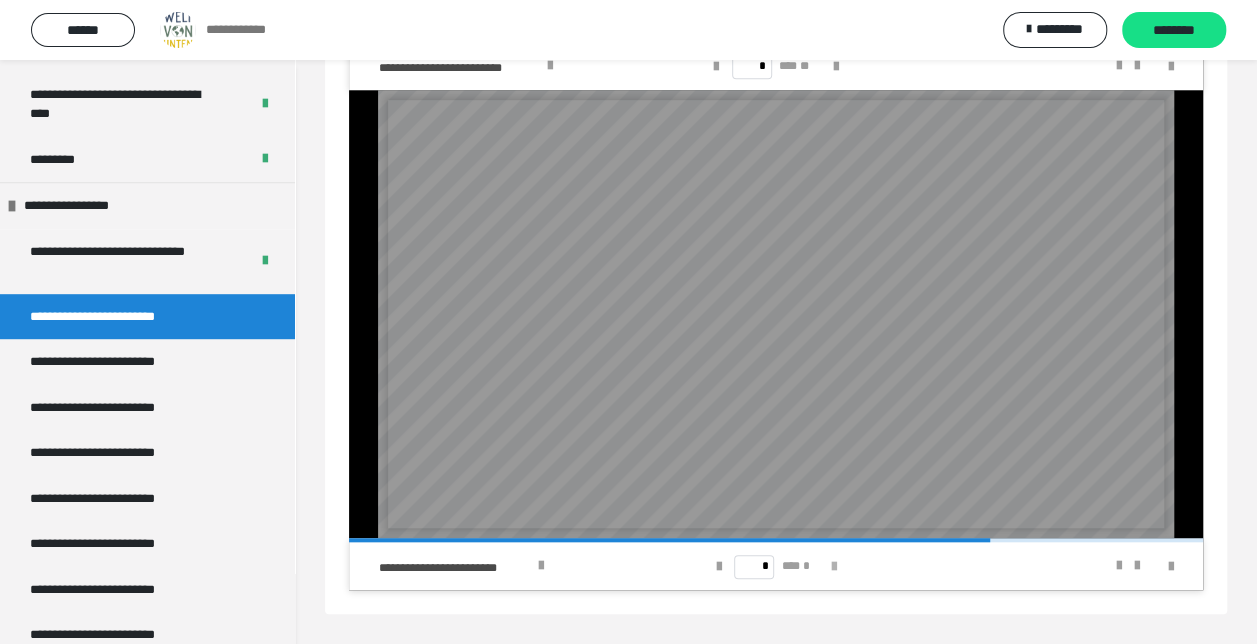click at bounding box center [834, 567] 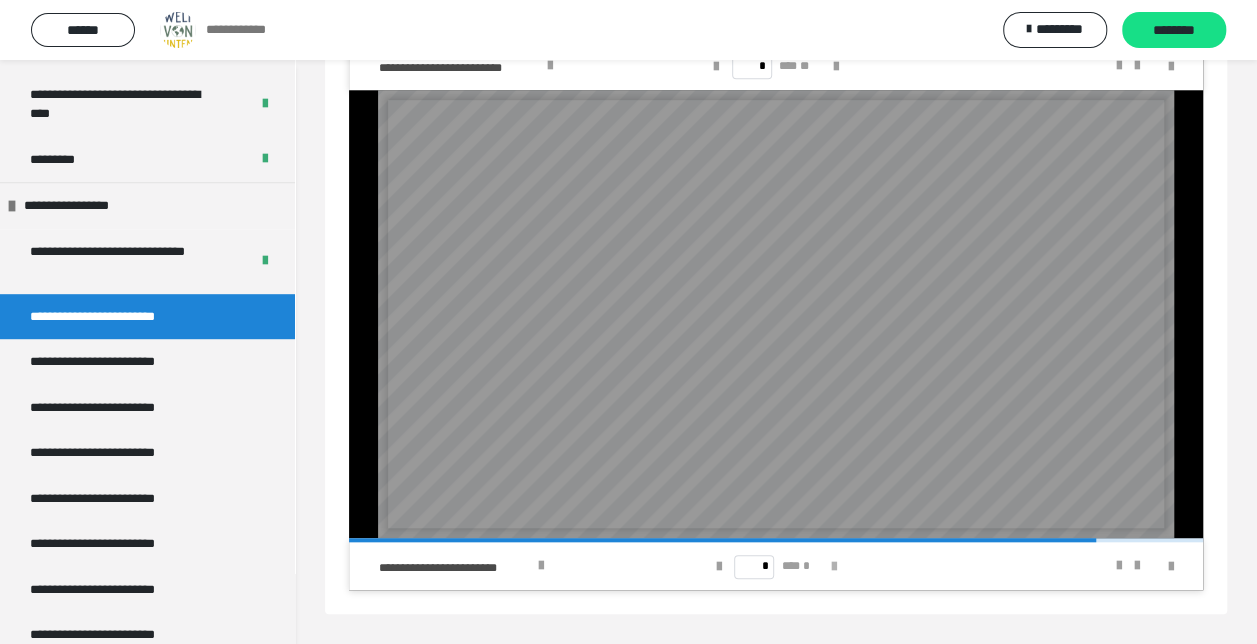click at bounding box center (834, 567) 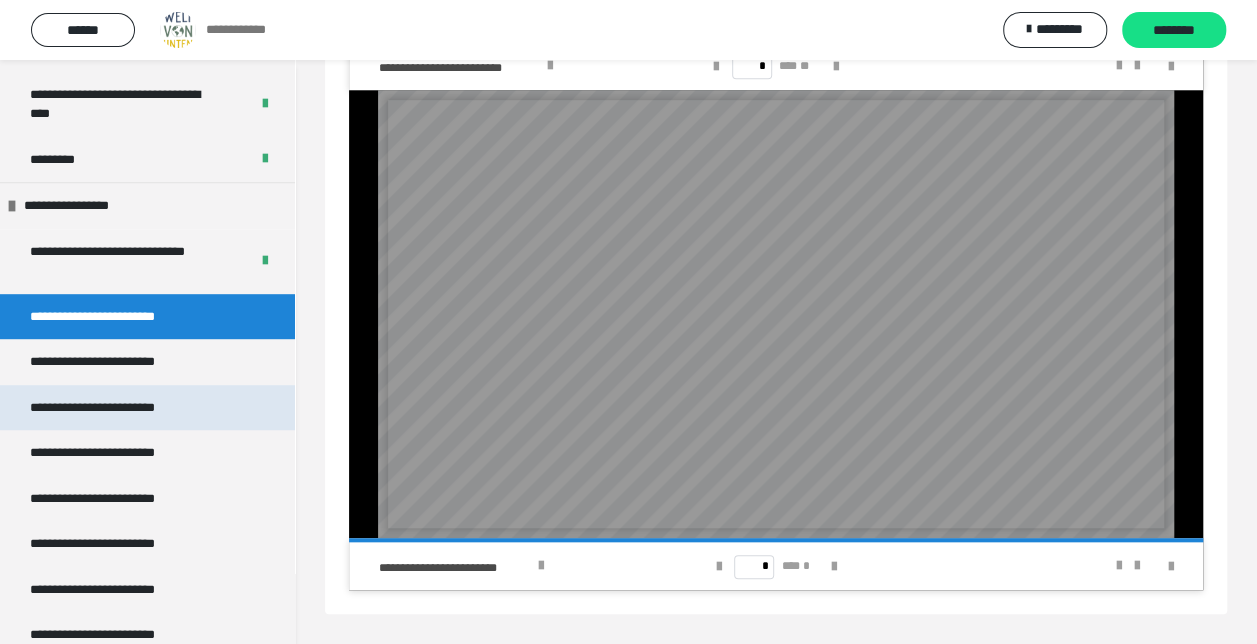 click on "**********" at bounding box center [108, 408] 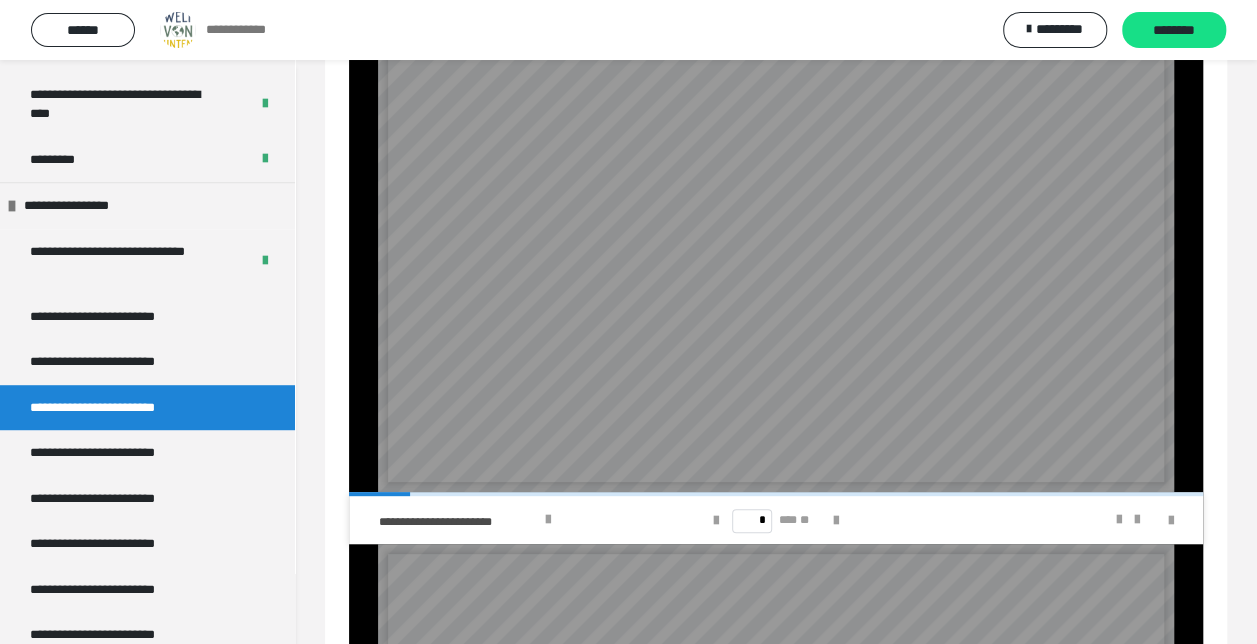 scroll, scrollTop: 100, scrollLeft: 0, axis: vertical 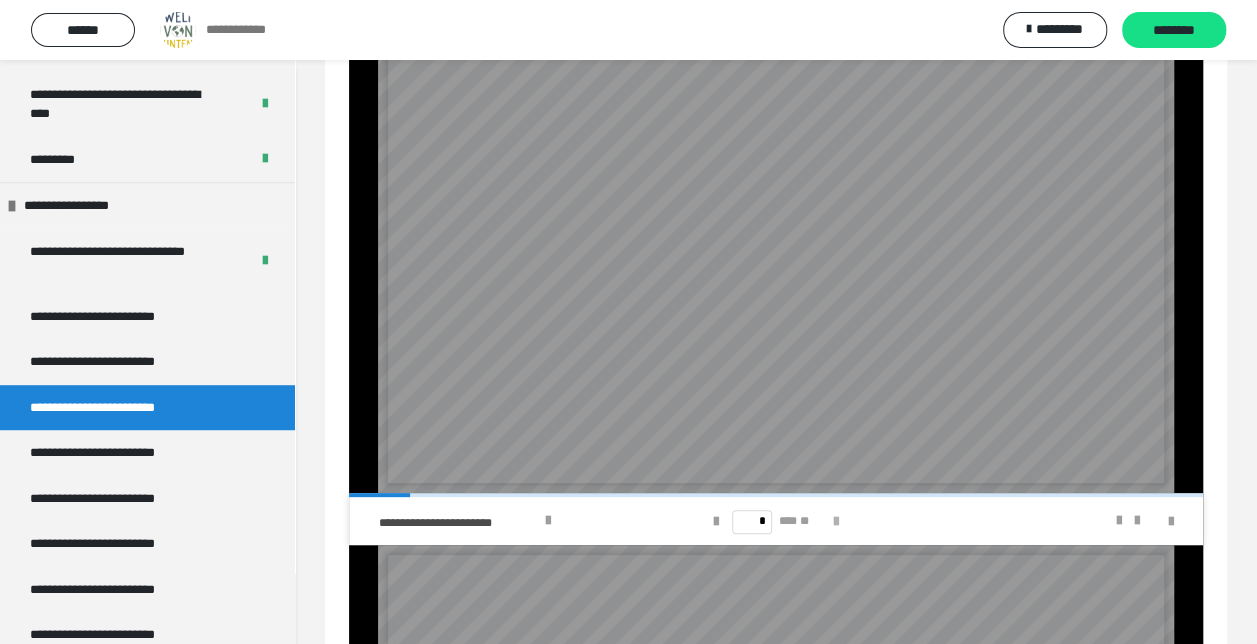 click at bounding box center (836, 522) 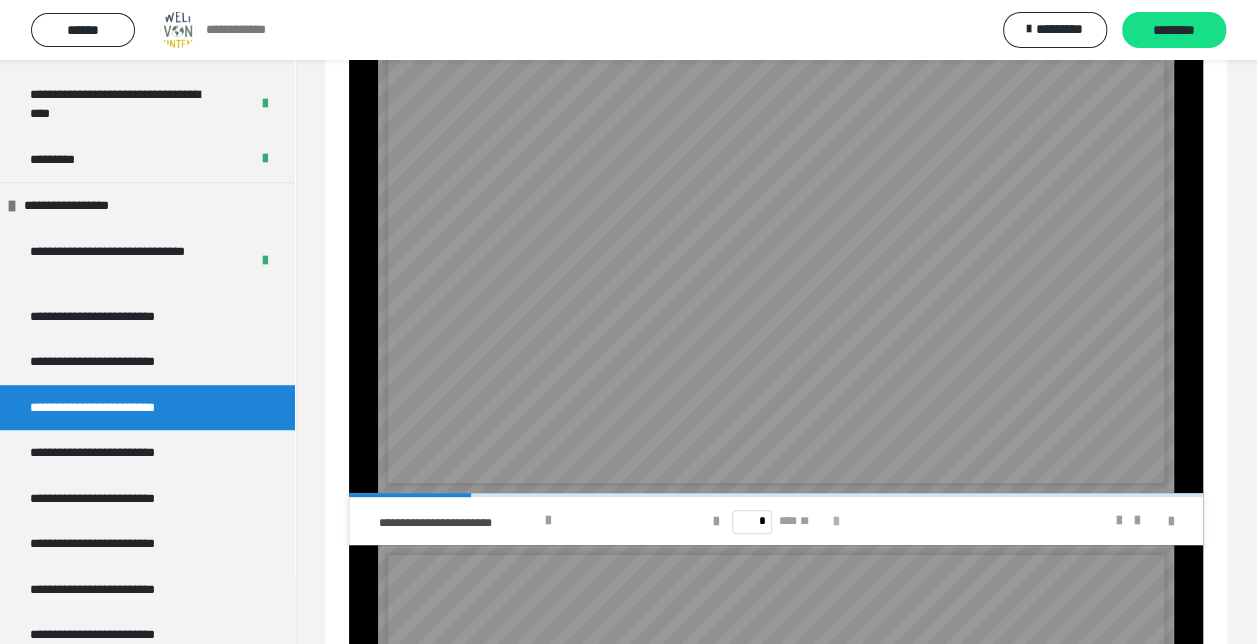 click at bounding box center (836, 522) 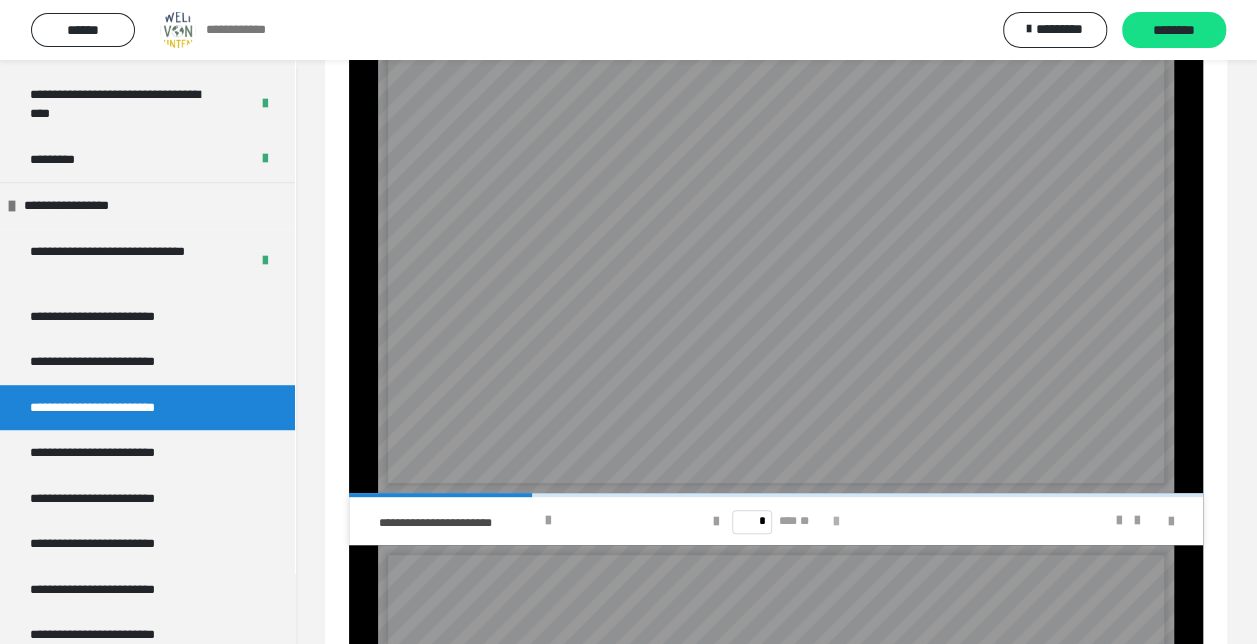 click at bounding box center [836, 522] 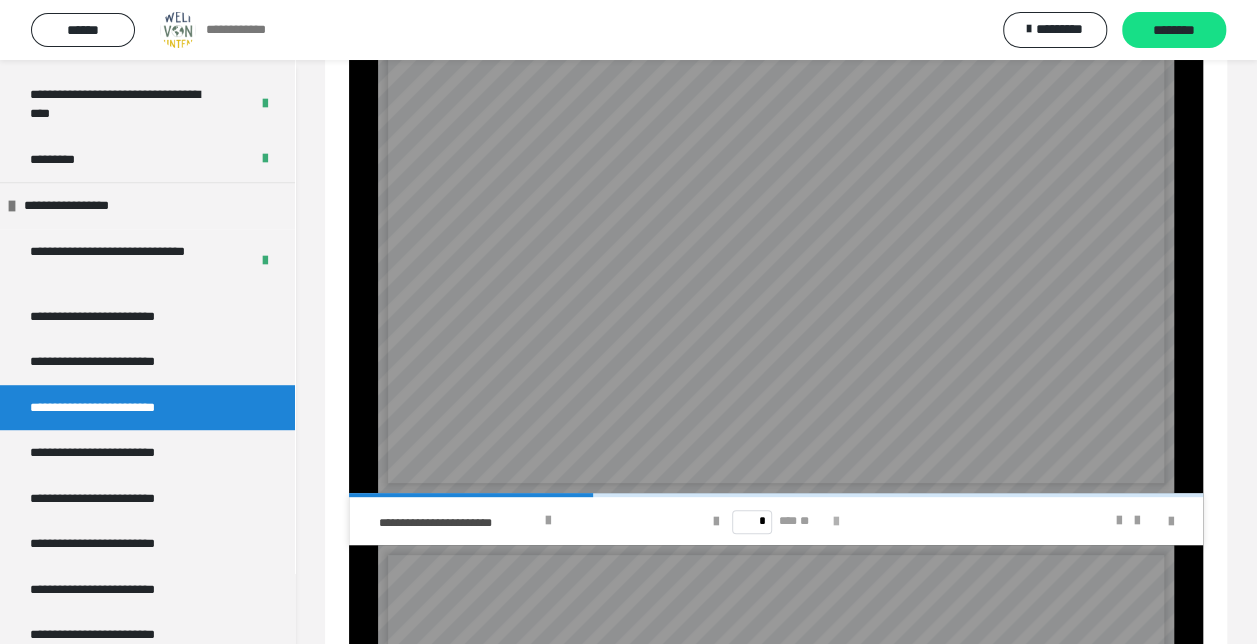 click at bounding box center (836, 522) 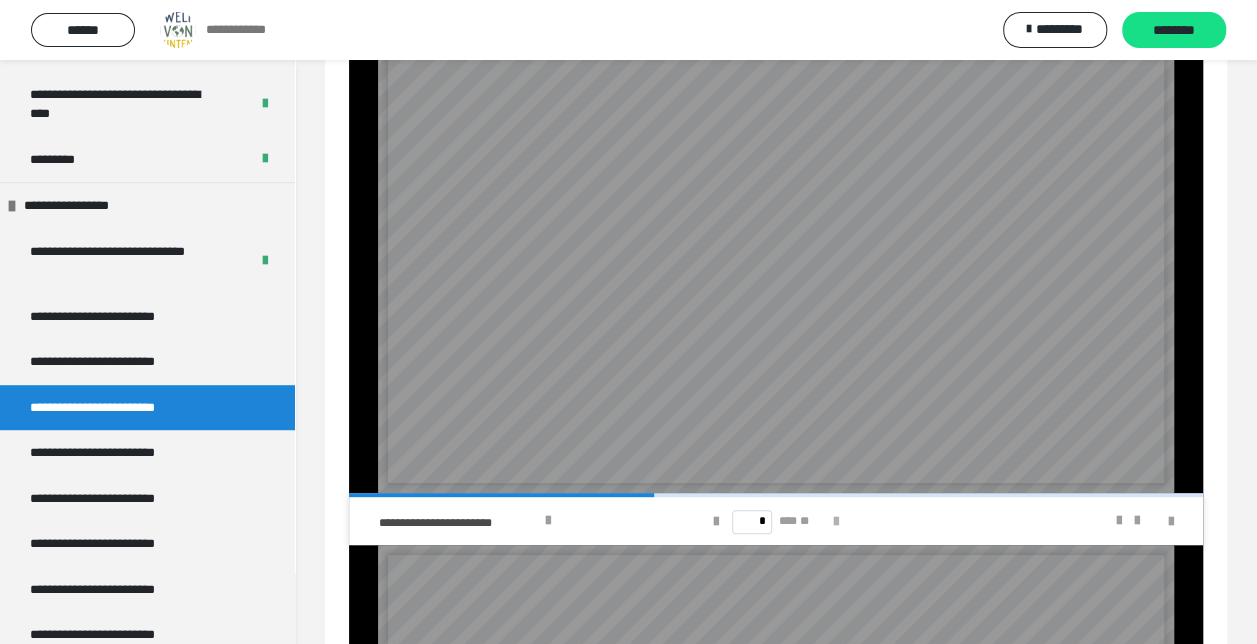 click at bounding box center (836, 522) 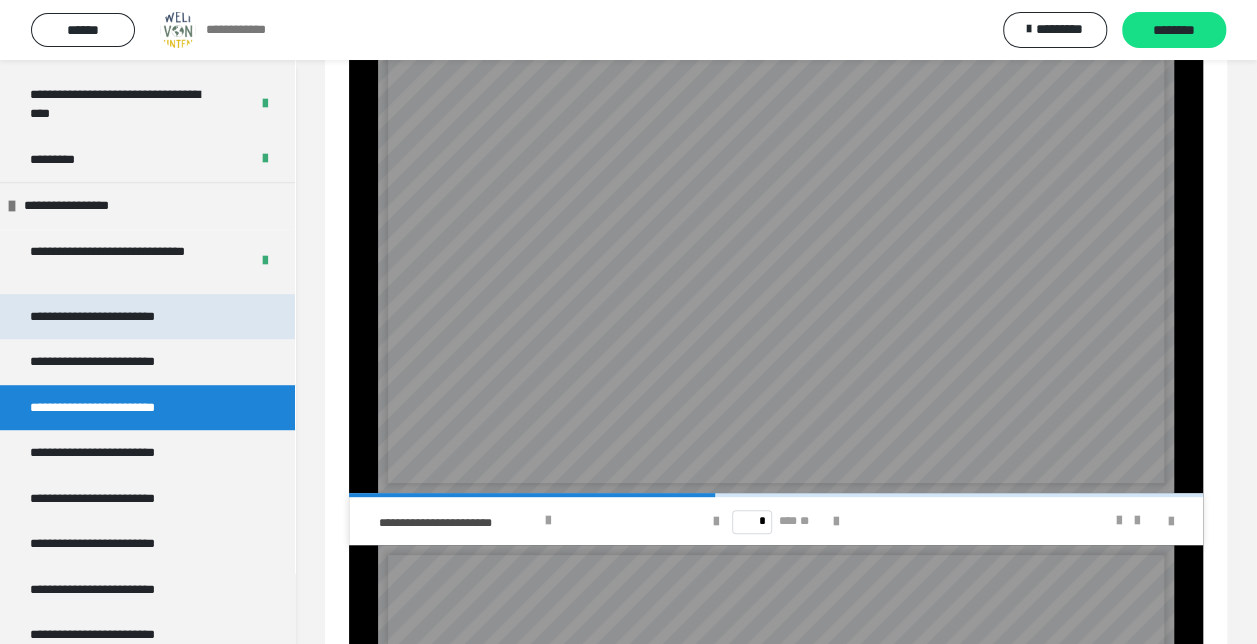click on "**********" at bounding box center [108, 317] 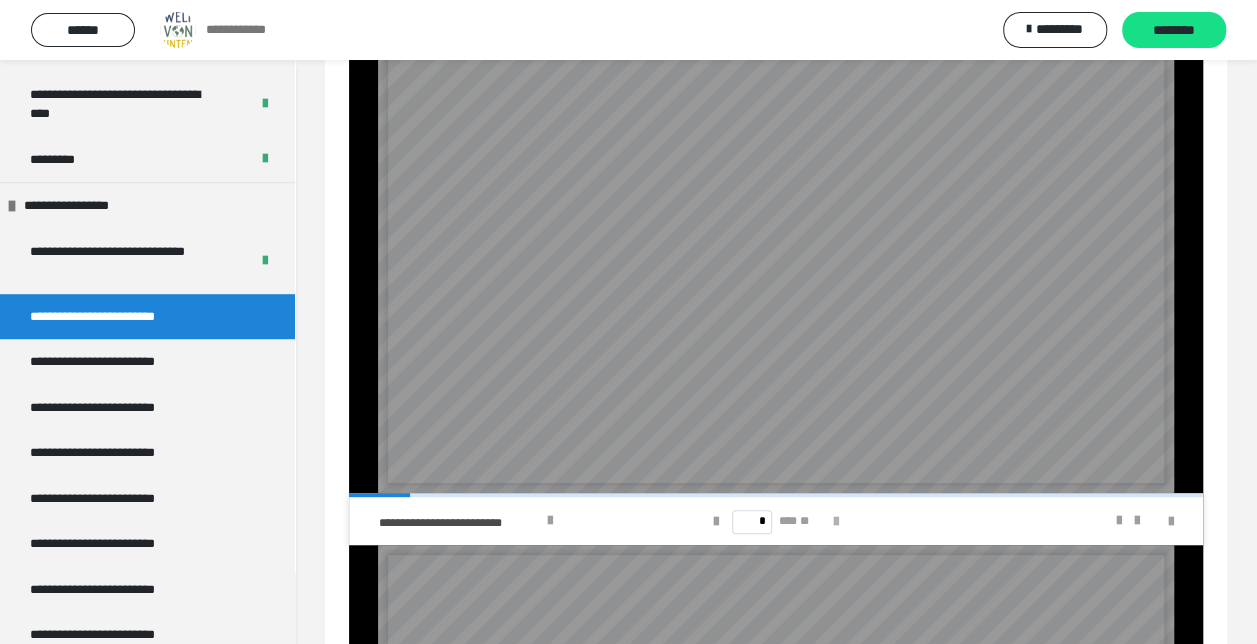 click at bounding box center [836, 522] 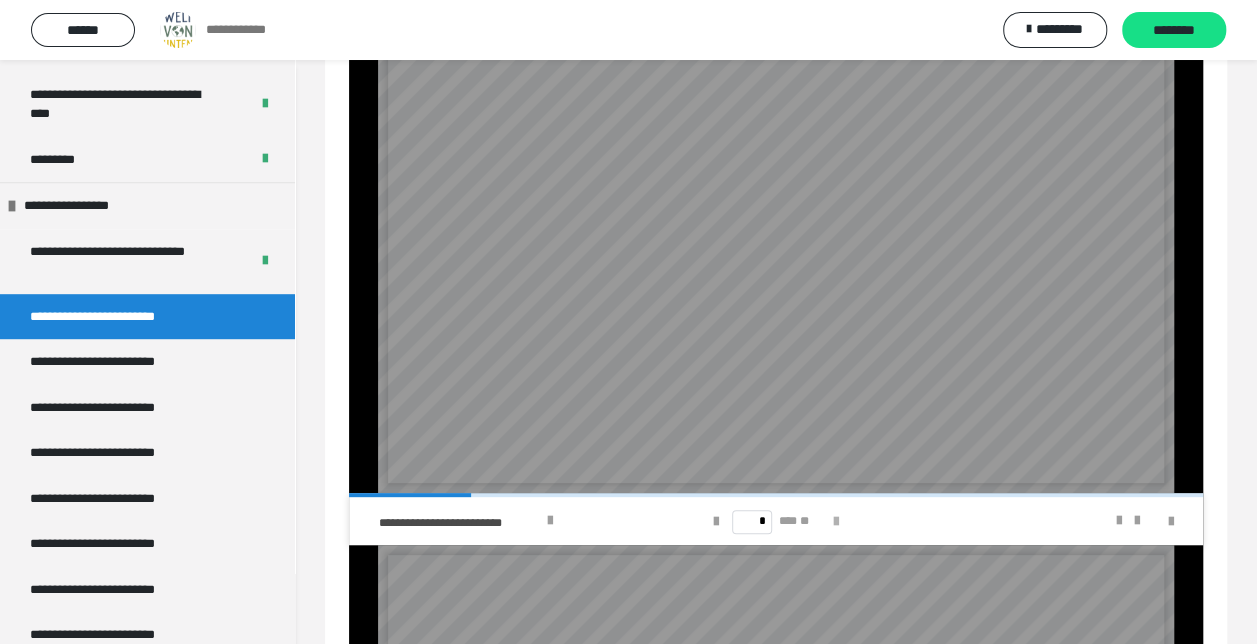 click at bounding box center [836, 522] 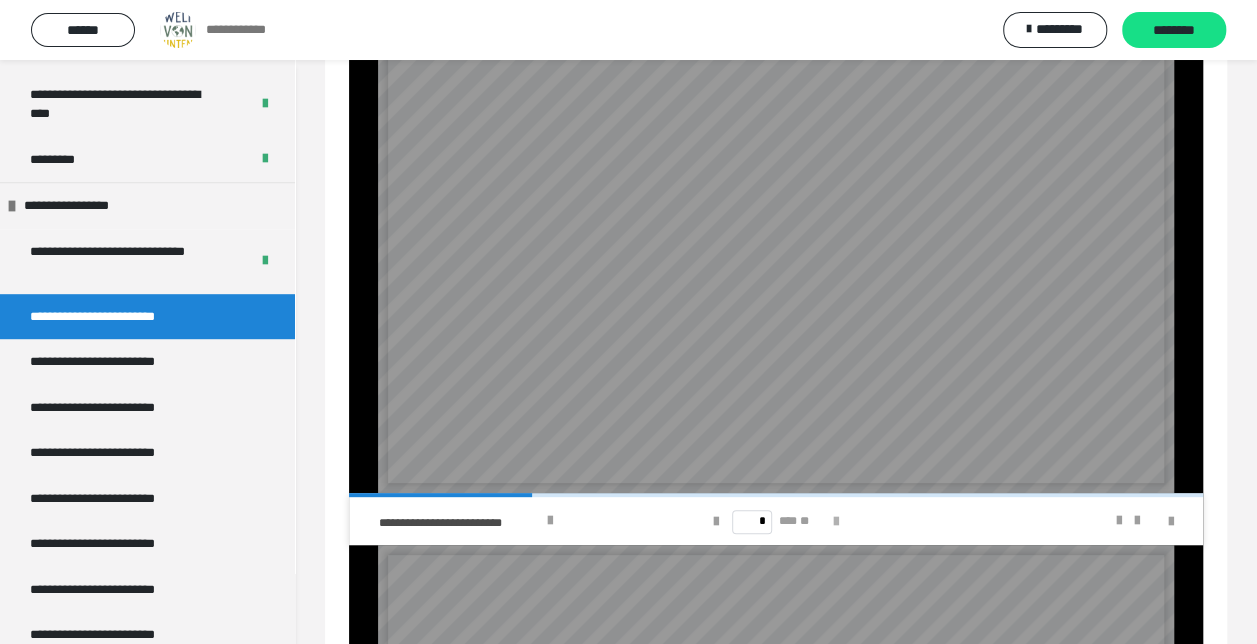 click at bounding box center (836, 522) 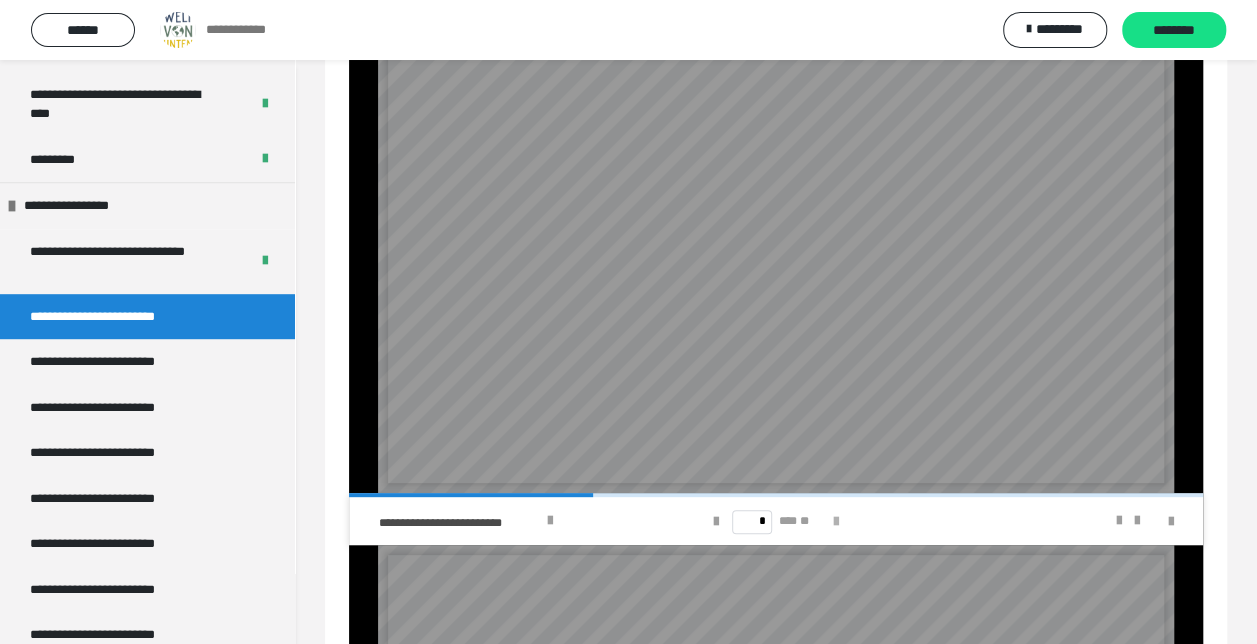 click at bounding box center [836, 522] 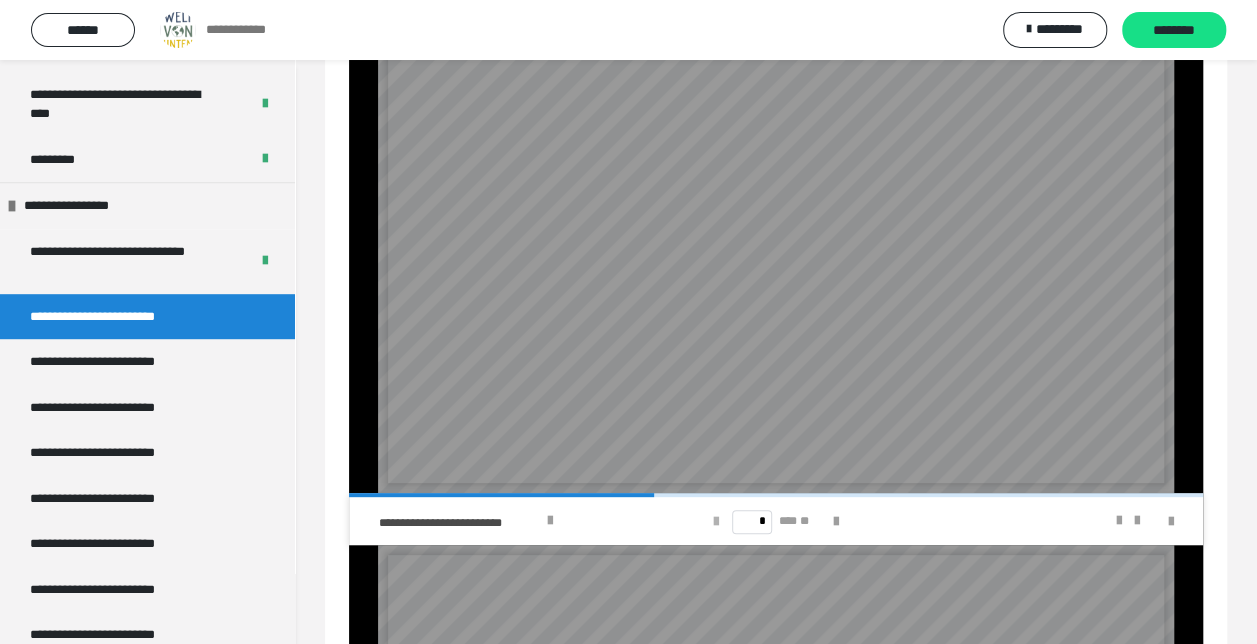 click at bounding box center (716, 522) 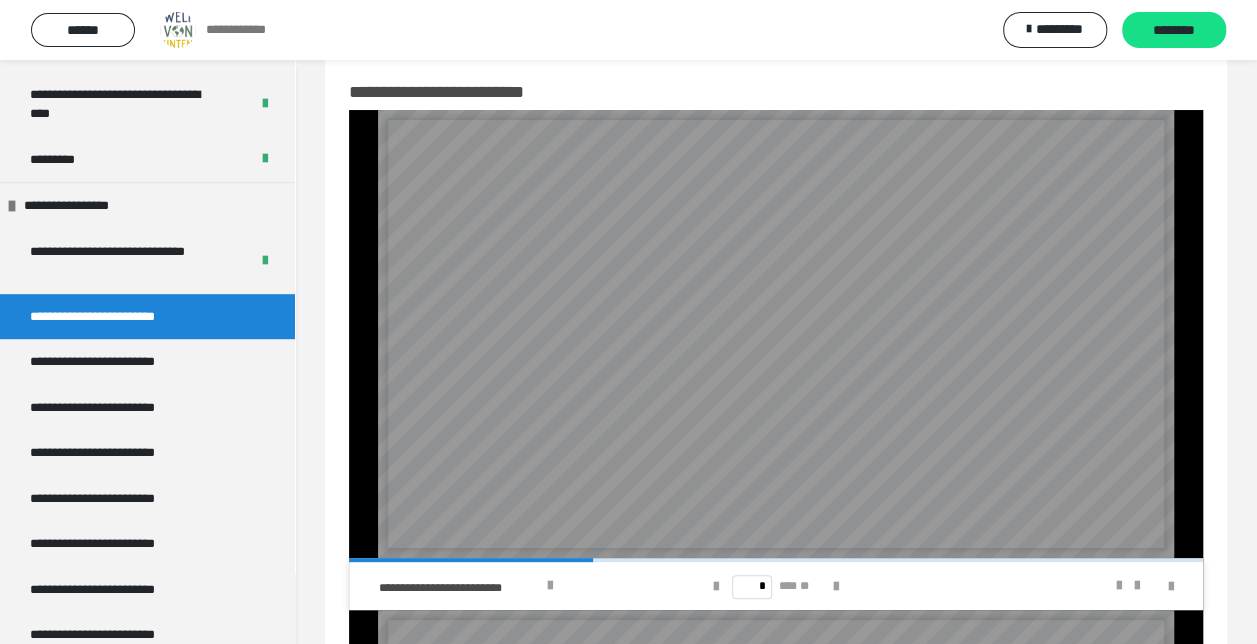 scroll, scrollTop: 38, scrollLeft: 0, axis: vertical 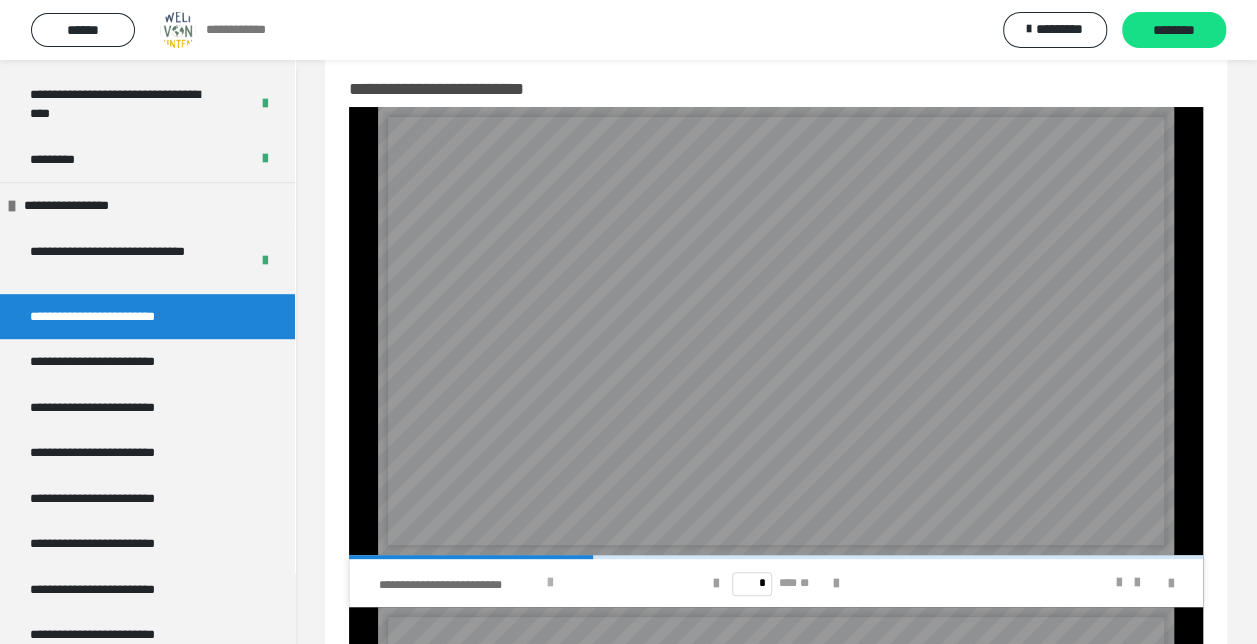 click at bounding box center [550, 583] 